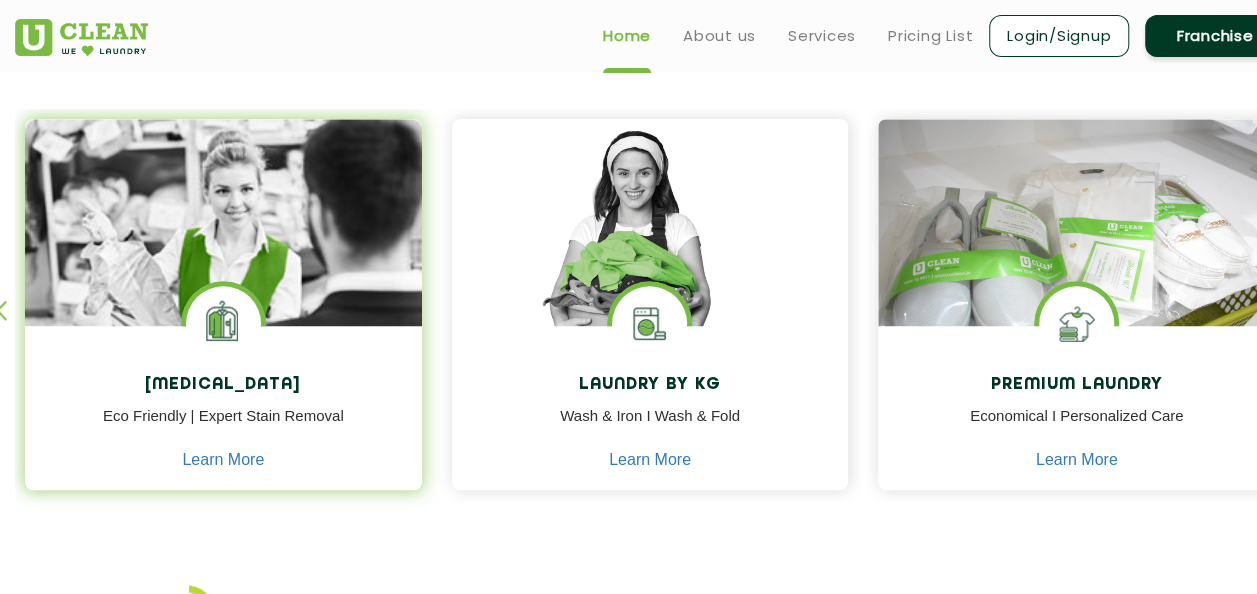 scroll, scrollTop: 700, scrollLeft: 0, axis: vertical 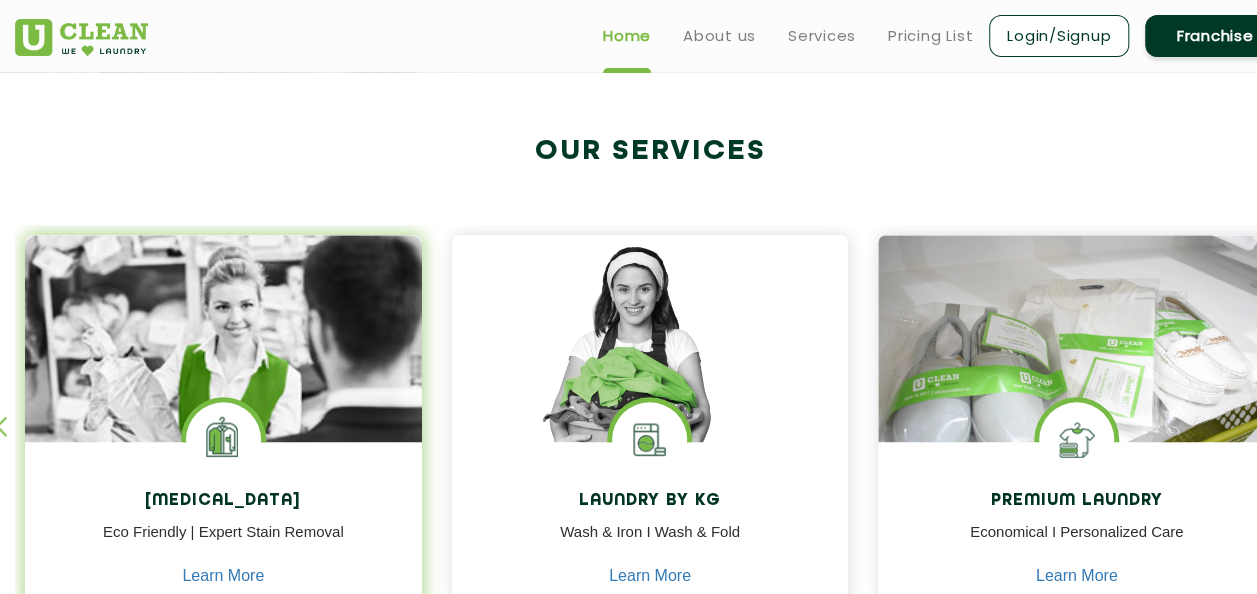 click at bounding box center [223, 394] 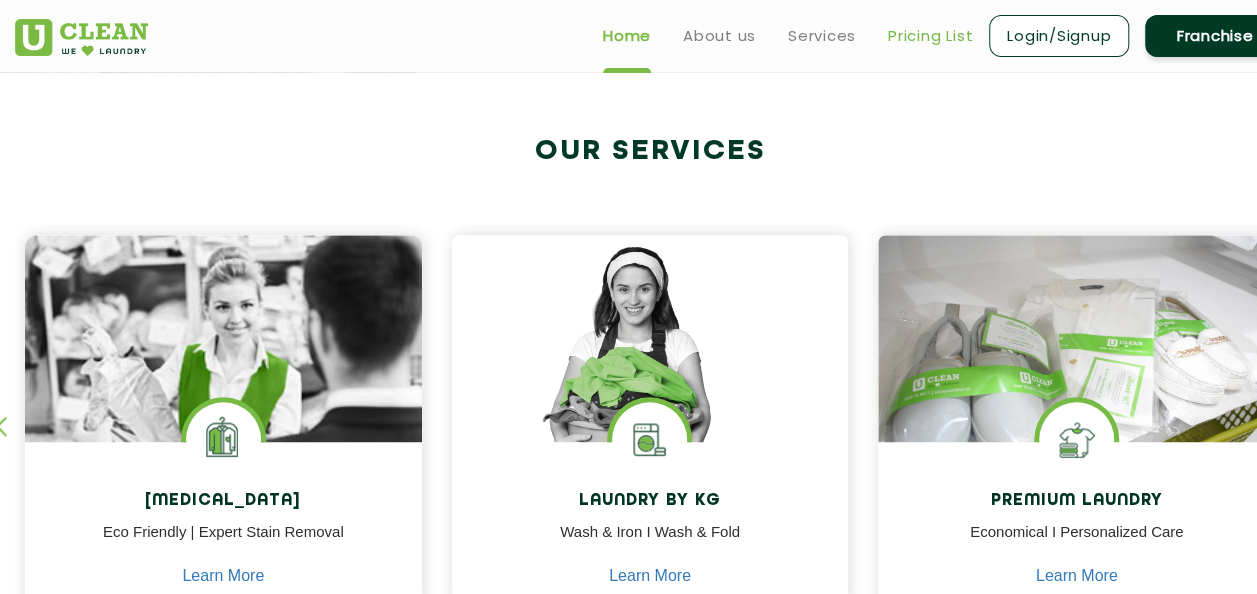 click on "Pricing List" at bounding box center [930, 36] 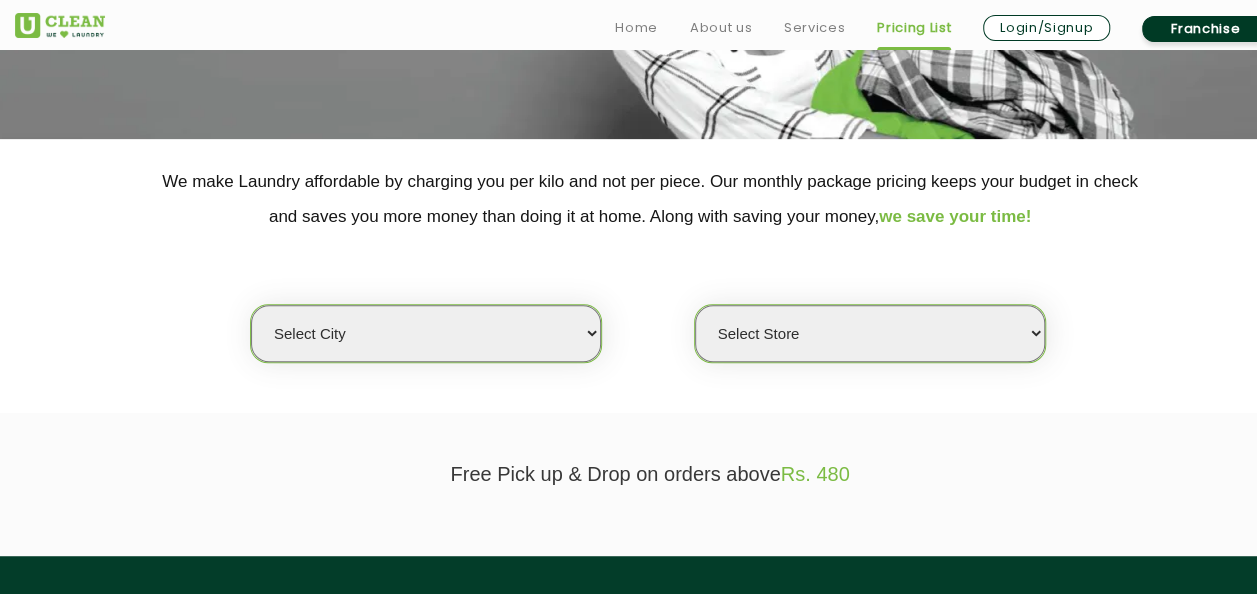 scroll, scrollTop: 324, scrollLeft: 0, axis: vertical 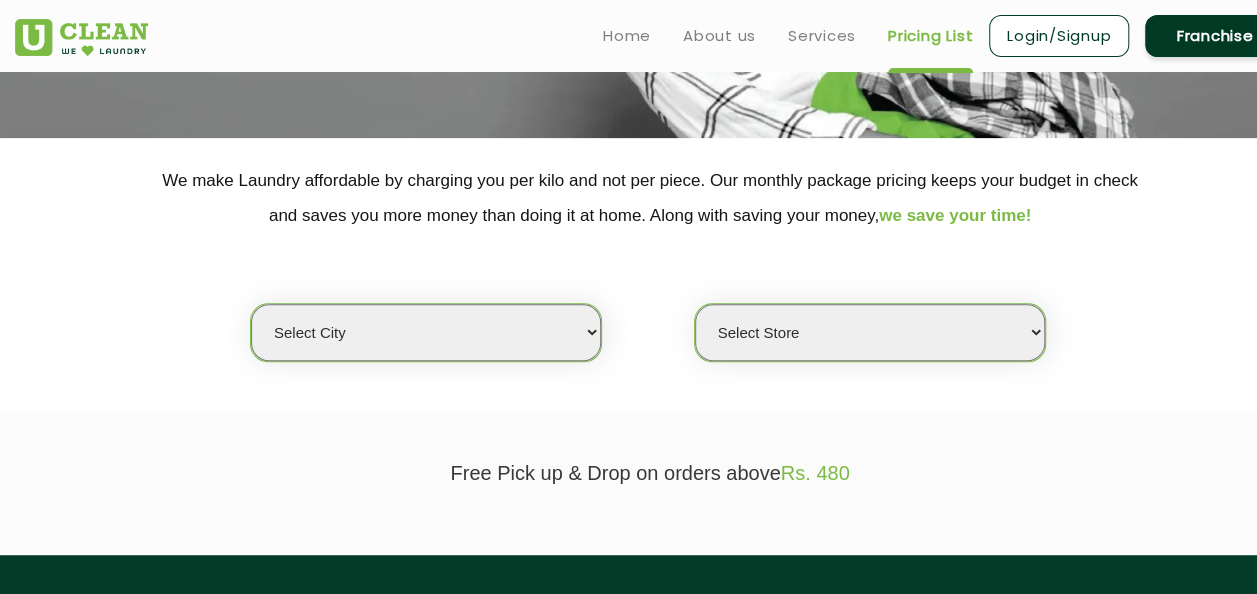 click on "Select city" at bounding box center (426, 332) 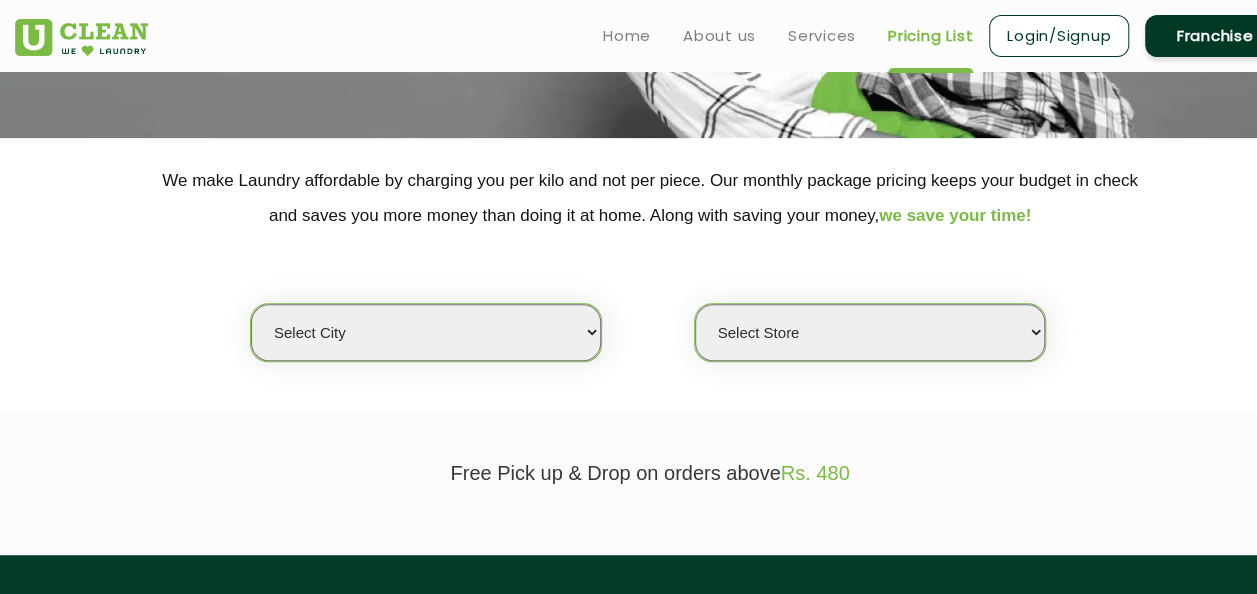 click on "Select city Select Store" 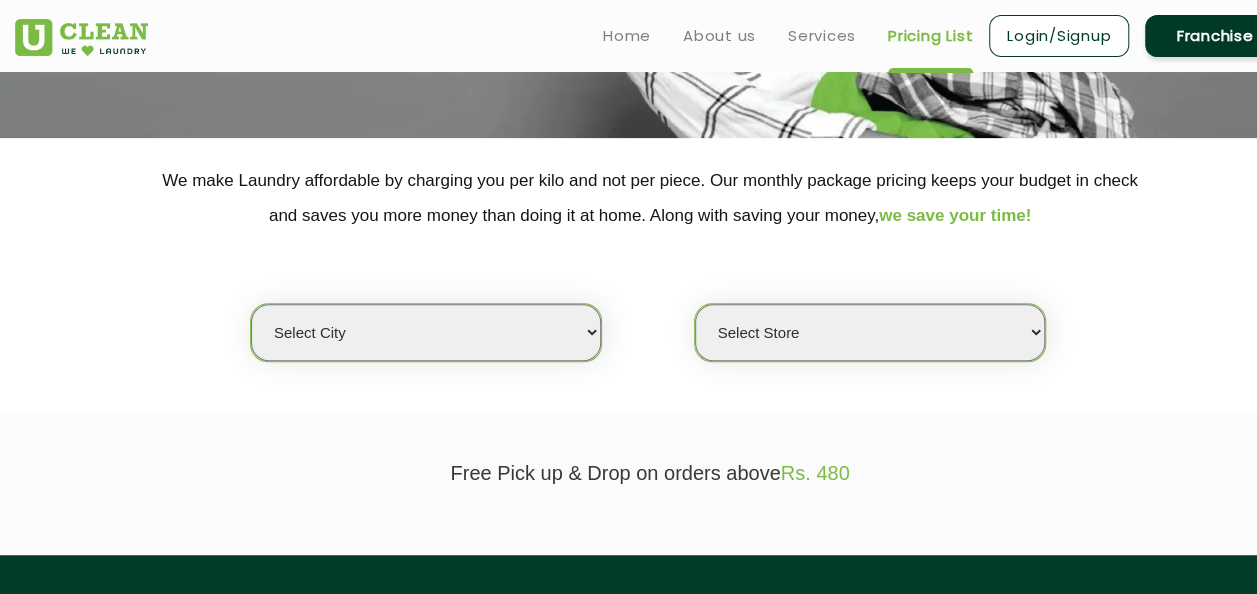 click on "Select city" at bounding box center [426, 332] 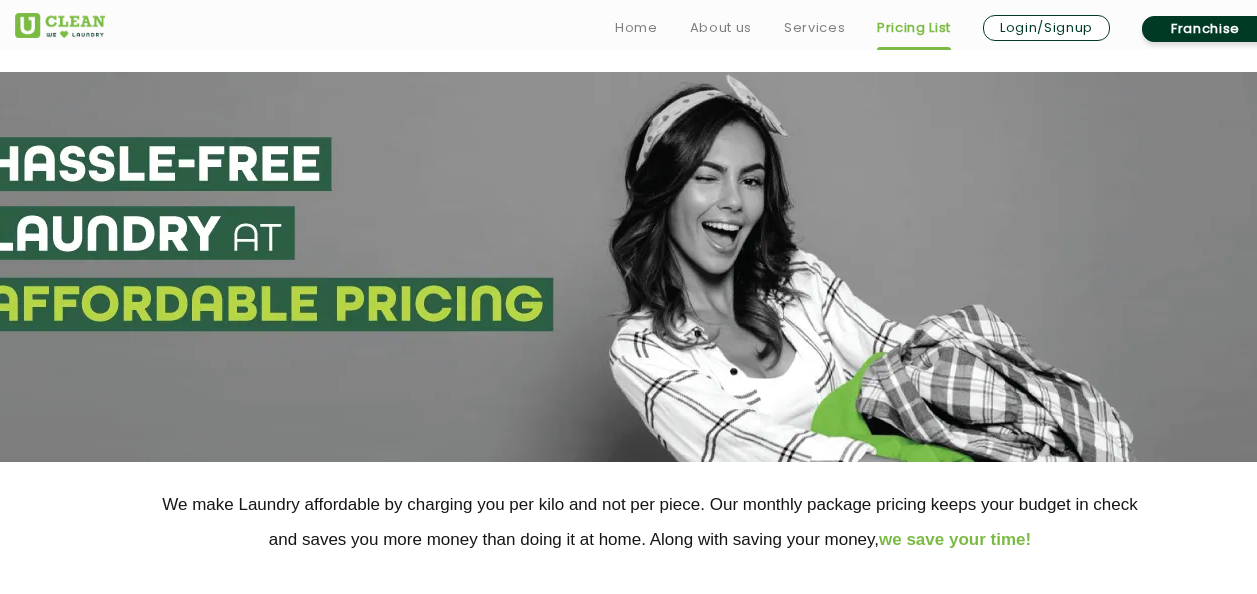 scroll, scrollTop: 300, scrollLeft: 0, axis: vertical 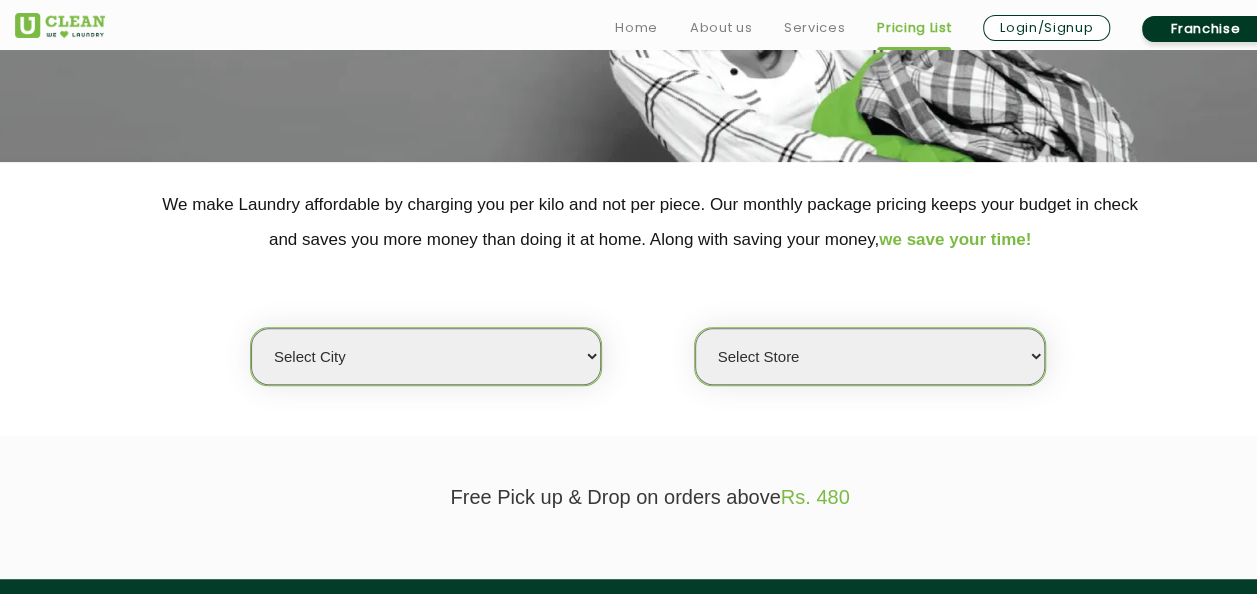 click on "Select city Aalo Agartala Agra Ahmedabad Akola Aligarh Alwar - UClean Select Amravati Aurangabad Ayodhya Bahadurgarh Bahraich Baleswar Baramulla Bareilly Barmer Barpeta Bathinda Belgaum Bengaluru Berhampur Bettiah Bhagalpur Bhilwara Bhiwadi Bhopal Bhubaneshwar Bidar Bikaner Bilaspur Bokaro Bongaigaon Chandigarh Chennai Chitrakoot Cochin Coimbatore Cooch Behar Coonoor Daman Danapur Darrang Daudnagar Dehradun Delhi Deoghar Dhanbad Dharwad Dhule Dibrugarh Digboi Dimapur Dindigul Duliajan Ellenabad Erode Faridabad Gandhidham Gandhinagar Garia Ghaziabad Goa Gohana Gonda Gorakhpur Gurugram Guwahati Gwalior Haldwani Hamirpur Hanumangarh Haridwar Hingoli Hojai Howrah Hubli Hyderabad Imphal Indore Itanagar Jagdalpur Jagraon Jaipur Jaipur - Select Jammu Jamshedpur Jehanabad Jhansi Jodhpur Jorhat Kaithal Kakinada Kanpur Kargil Karimganj Kathmandu Kharupetia Khopoli Kochi Kohima Kokapet Kokrajhar Kolhapur Kolkata Kota Kotdwar Krishnanagar Kundli Kurnool Latur Leh Longding Lower Subansiri Lucknow Ludhiana Madurai Manali" at bounding box center (426, 356) 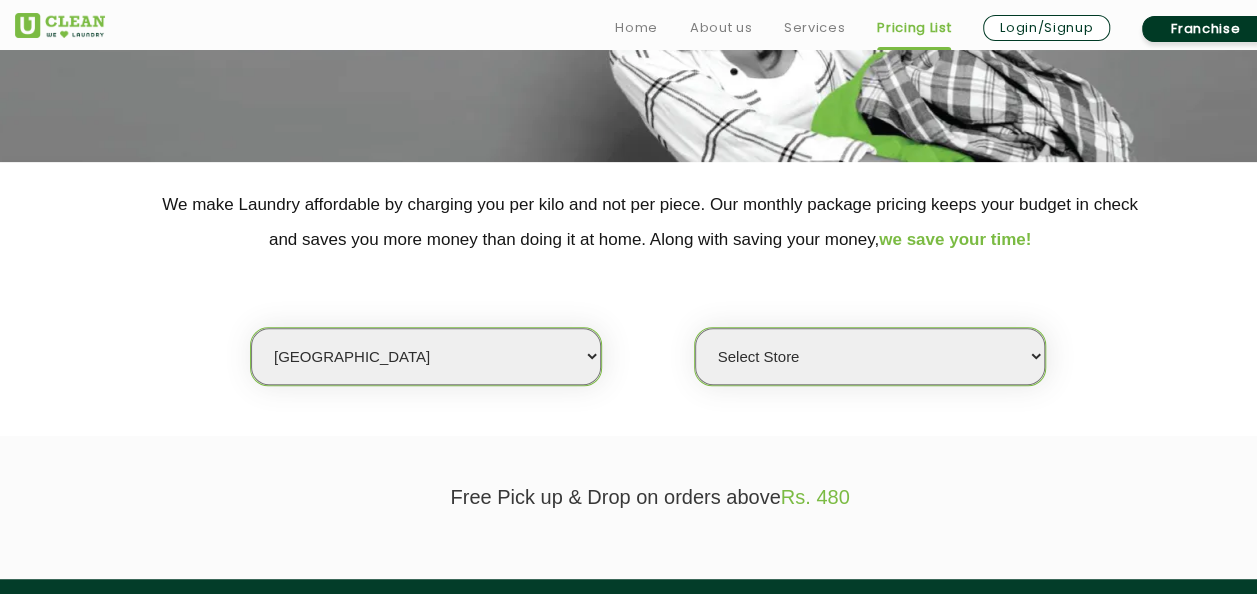click on "Select city Aalo Agartala Agra Ahmedabad Akola Aligarh Alwar - UClean Select Amravati Aurangabad Ayodhya Bahadurgarh Bahraich Baleswar Baramulla Bareilly Barmer Barpeta Bathinda Belgaum Bengaluru Berhampur Bettiah Bhagalpur Bhilwara Bhiwadi Bhopal Bhubaneshwar Bidar Bikaner Bilaspur Bokaro Bongaigaon Chandigarh Chennai Chitrakoot Cochin Coimbatore Cooch Behar Coonoor Daman Danapur Darrang Daudnagar Dehradun Delhi Deoghar Dhanbad Dharwad Dhule Dibrugarh Digboi Dimapur Dindigul Duliajan Ellenabad Erode Faridabad Gandhidham Gandhinagar Garia Ghaziabad Goa Gohana Gonda Gorakhpur Gurugram Guwahati Gwalior Haldwani Hamirpur Hanumangarh Haridwar Hingoli Hojai Howrah Hubli Hyderabad Imphal Indore Itanagar Jagdalpur Jagraon Jaipur Jaipur - Select Jammu Jamshedpur Jehanabad Jhansi Jodhpur Jorhat Kaithal Kakinada Kanpur Kargil Karimganj Kathmandu Kharupetia Khopoli Kochi Kohima Kokapet Kokrajhar Kolhapur Kolkata Kota Kotdwar Krishnanagar Kundli Kurnool Latur Leh Longding Lower Subansiri Lucknow Ludhiana Madurai Manali" at bounding box center (426, 356) 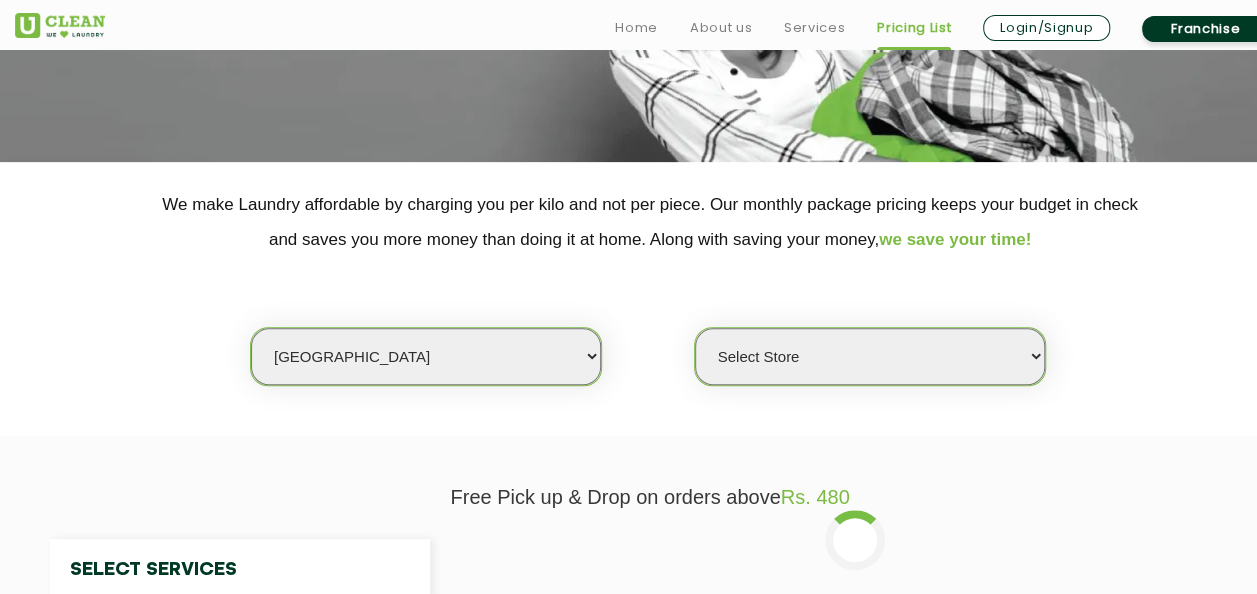 click on "Select Store" at bounding box center [870, 356] 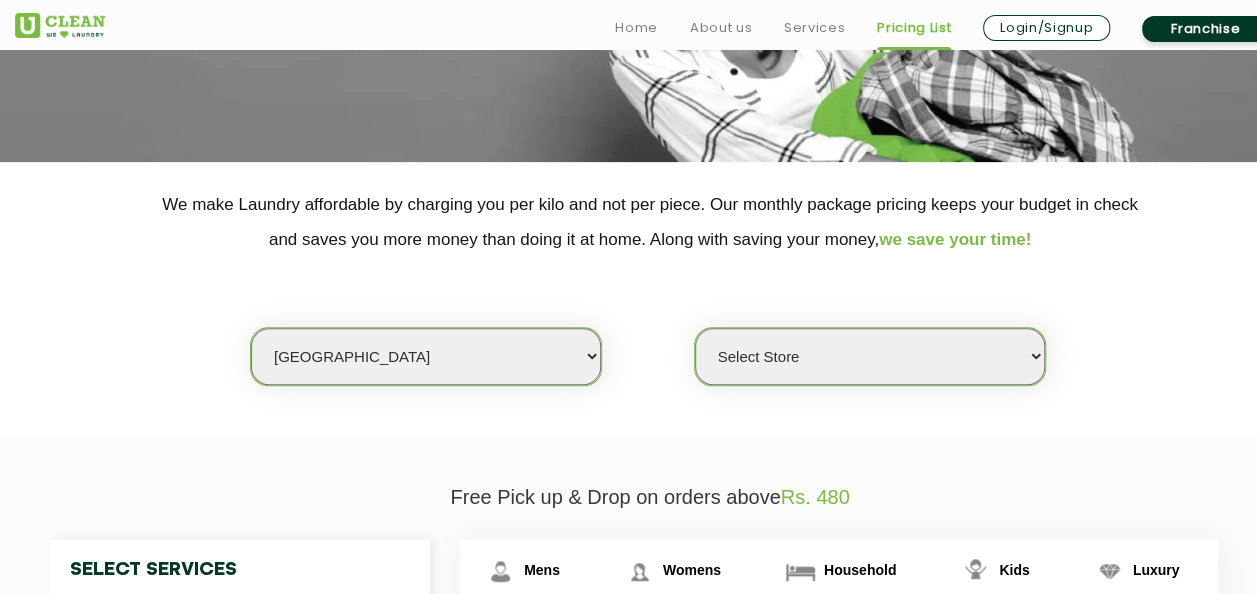 select on "390" 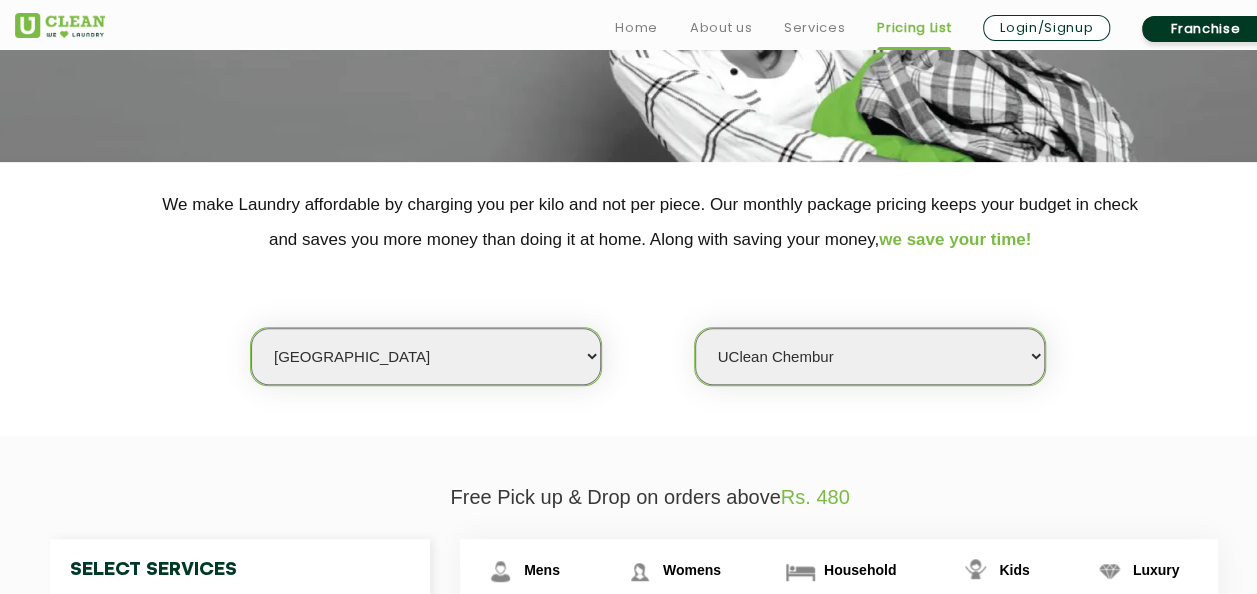 click on "Select Store UClean Powai UClean Deonar UClean LBS Marg UClean Chembur UClean Worli UClean Kandivali East UClean Mira Road UClean Vile Parle & Juhu UClean Andheri West UClean Thane West" at bounding box center [870, 356] 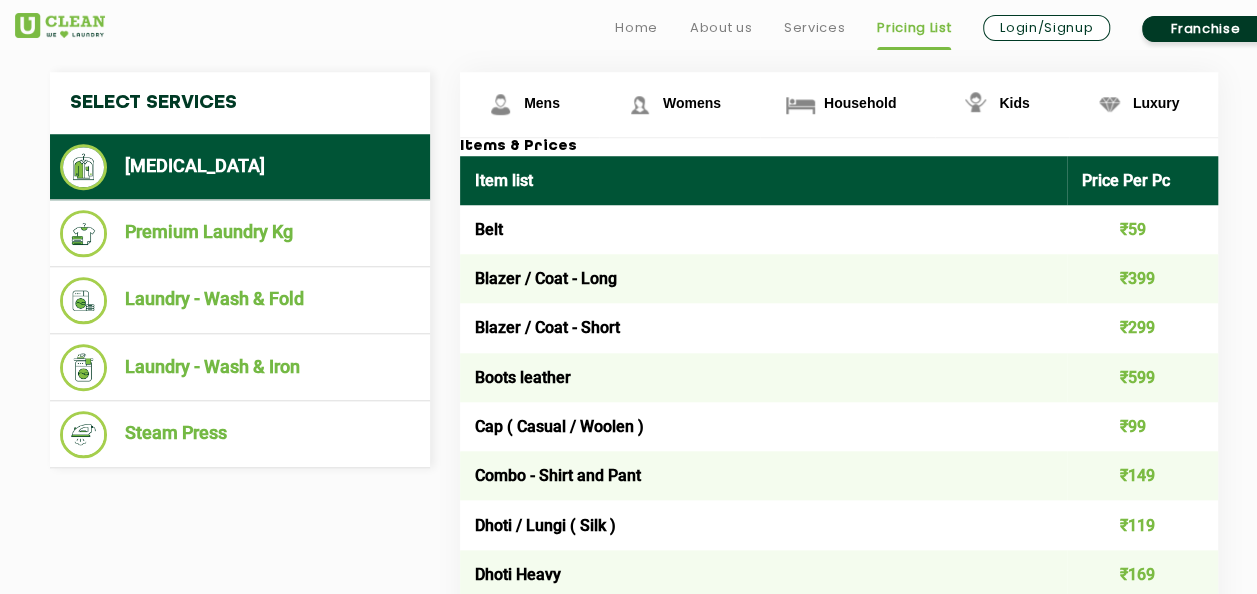 scroll, scrollTop: 798, scrollLeft: 0, axis: vertical 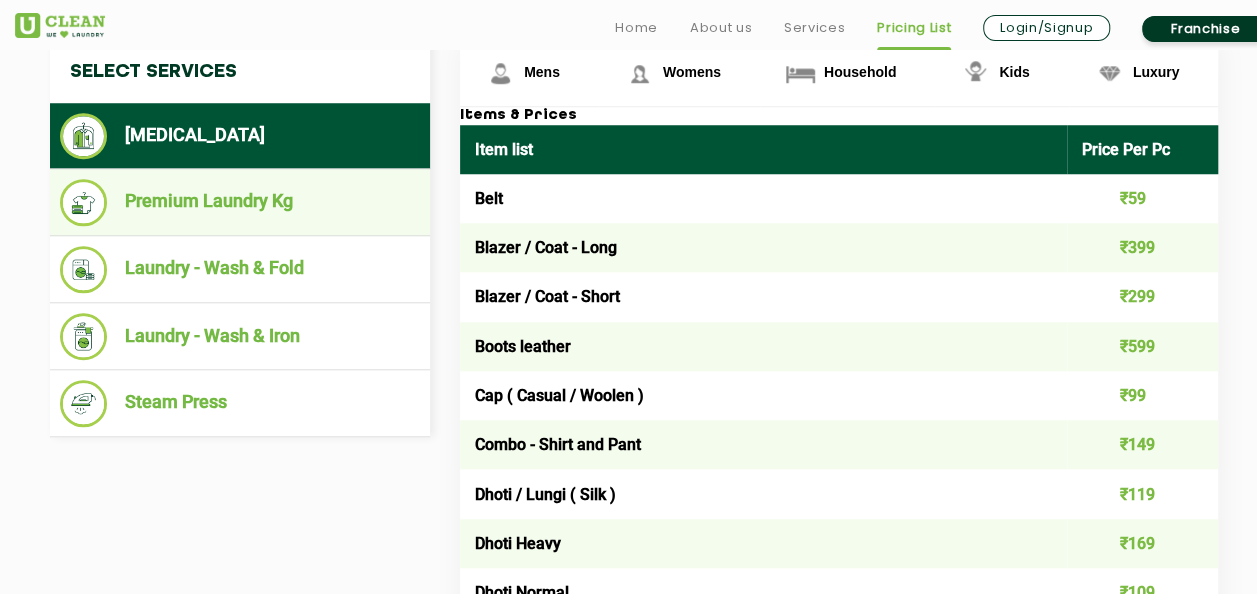 click on "Premium Laundry Kg" at bounding box center (240, 202) 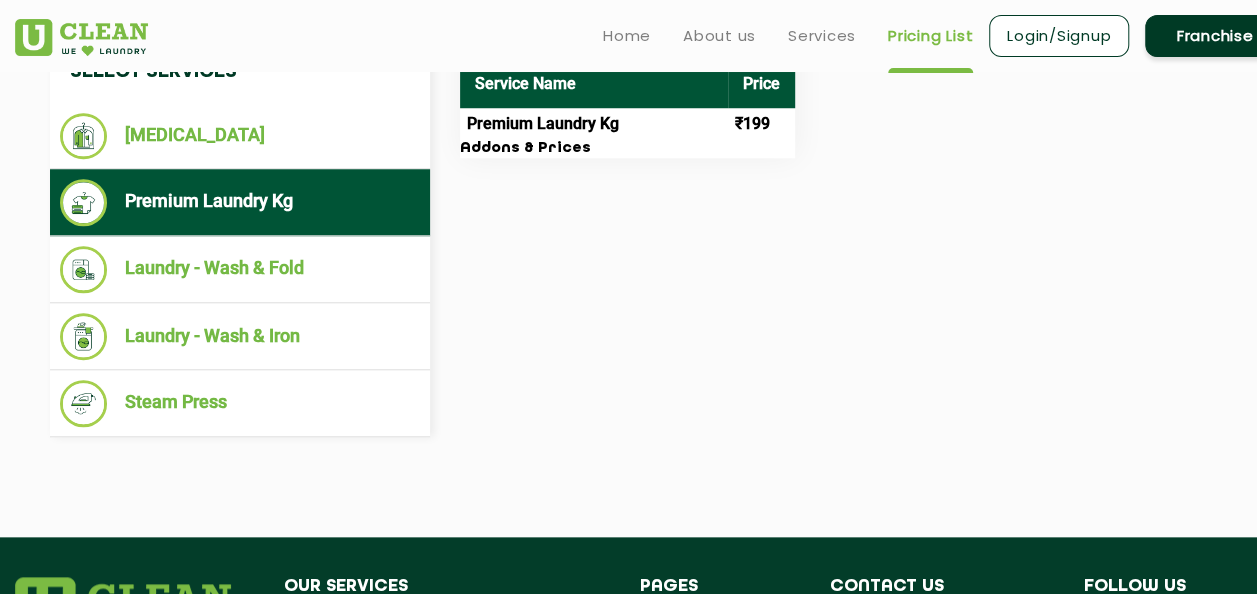 scroll, scrollTop: 598, scrollLeft: 0, axis: vertical 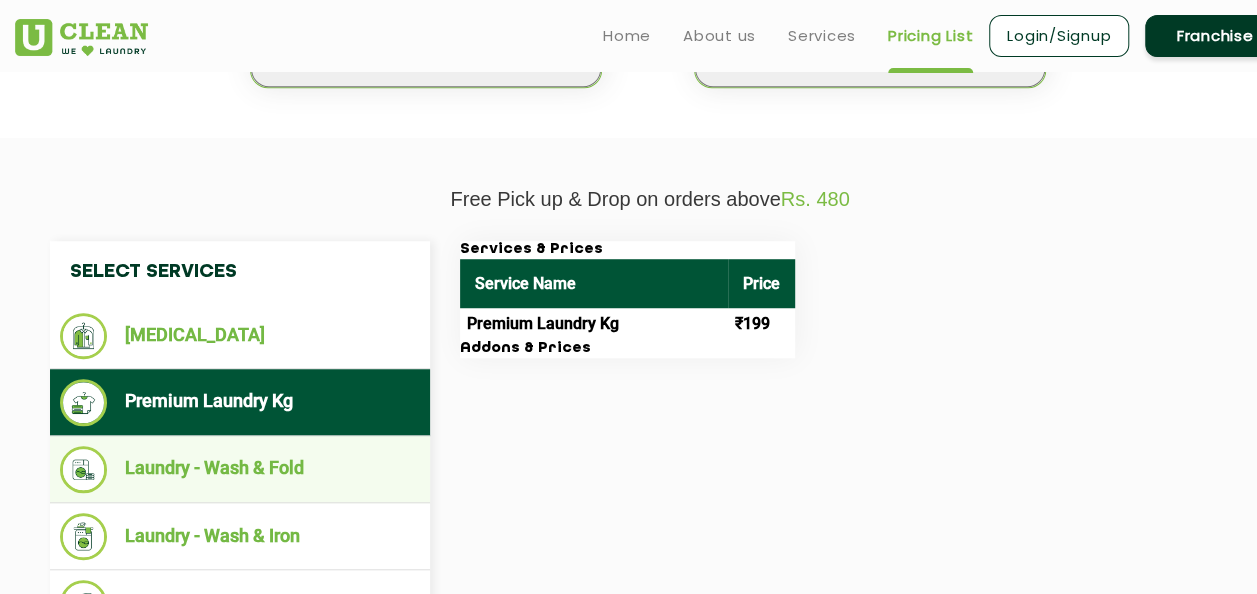 click on "Laundry - Wash & Fold" at bounding box center [240, 469] 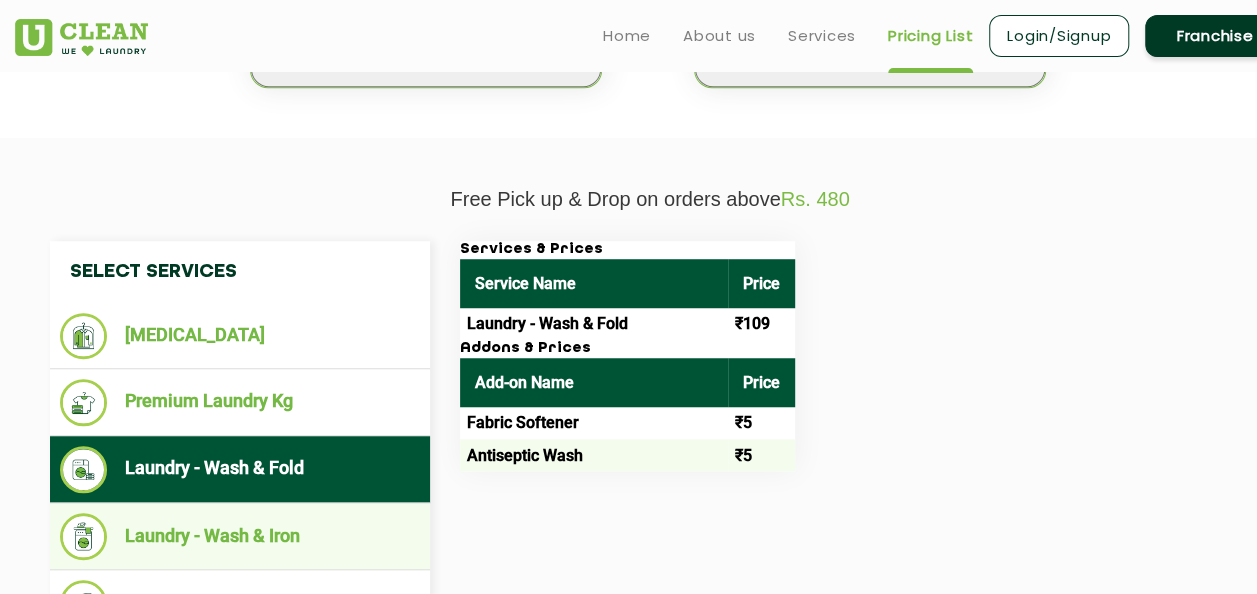 click on "Laundry - Wash & Iron" at bounding box center [240, 536] 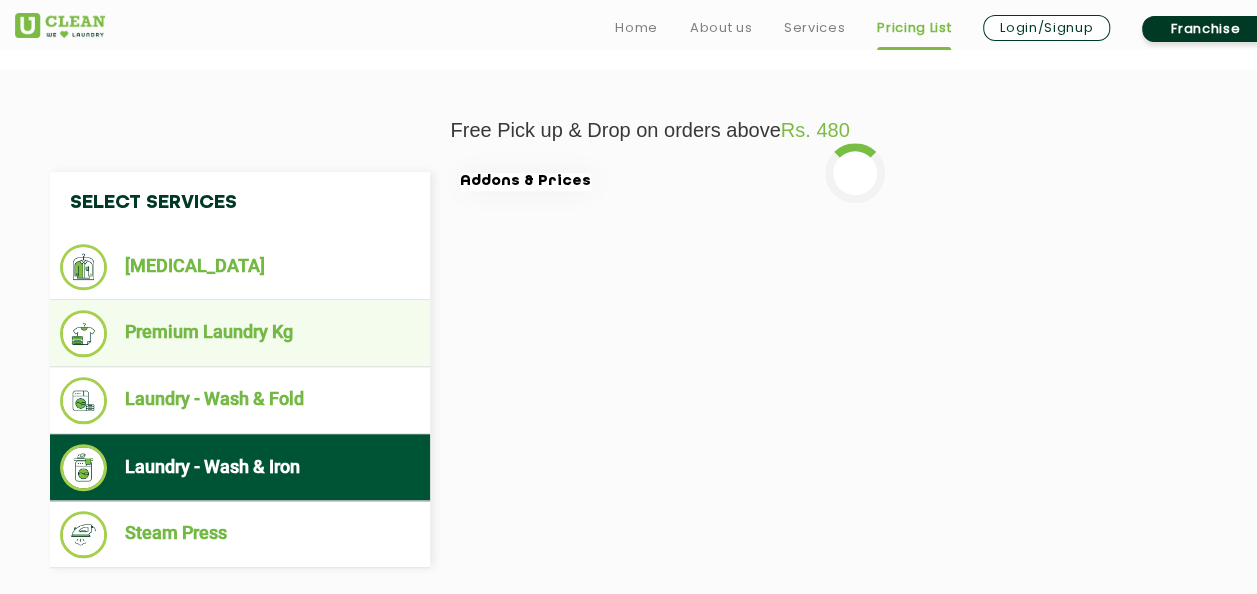 scroll, scrollTop: 698, scrollLeft: 0, axis: vertical 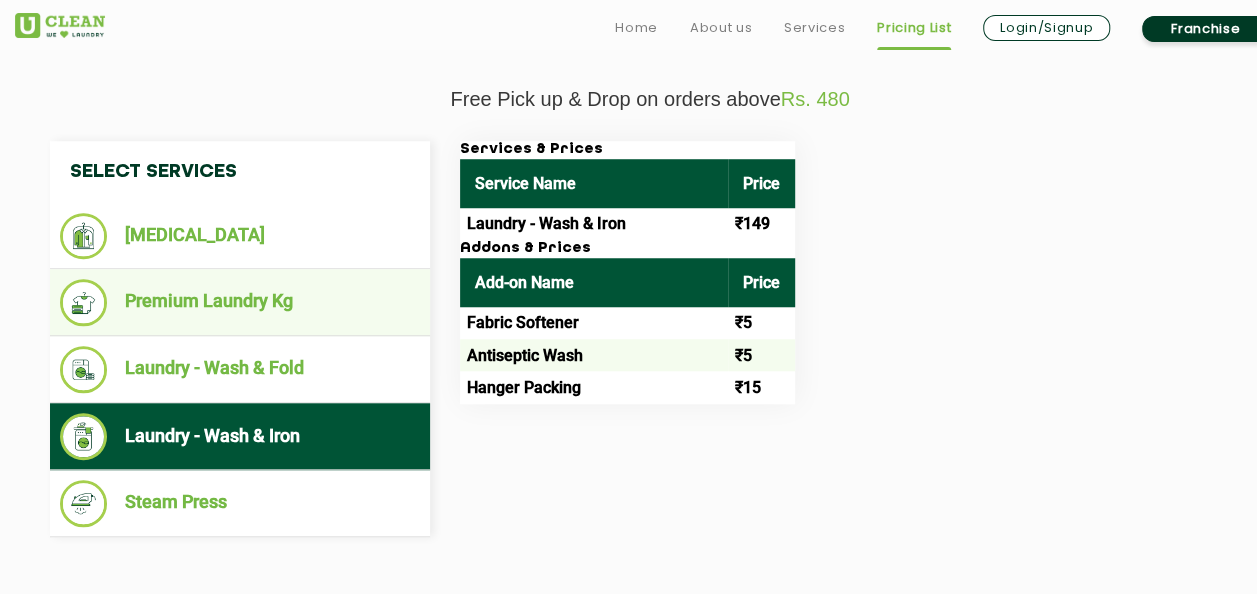 click on "Premium Laundry Kg" at bounding box center [240, 302] 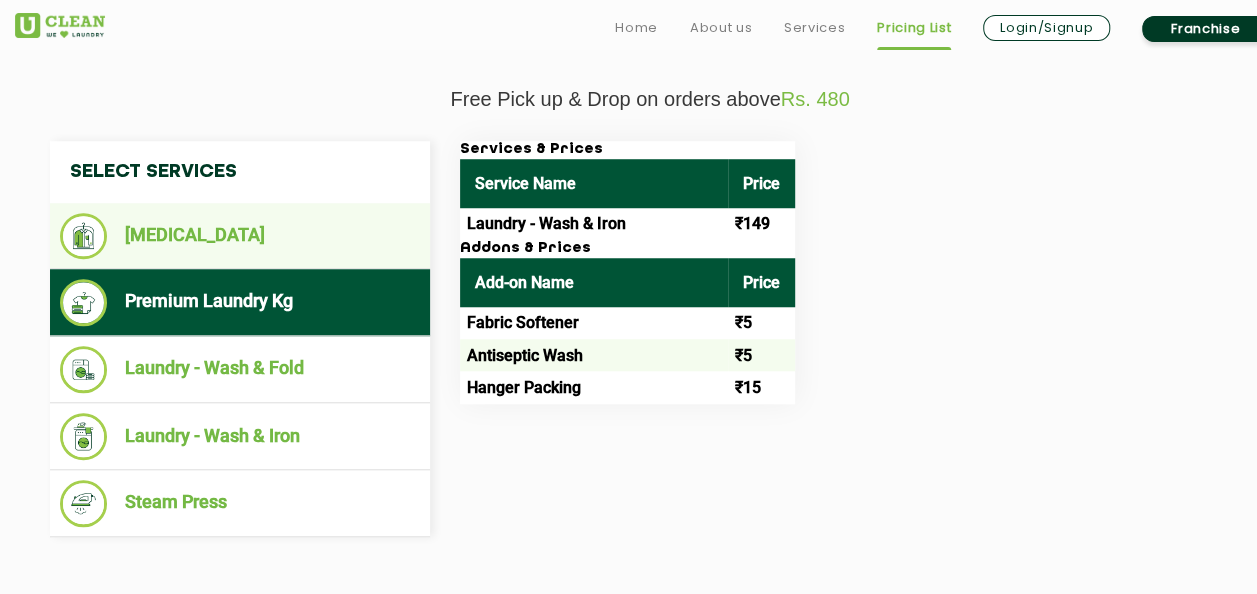 click on "[MEDICAL_DATA]" at bounding box center [240, 236] 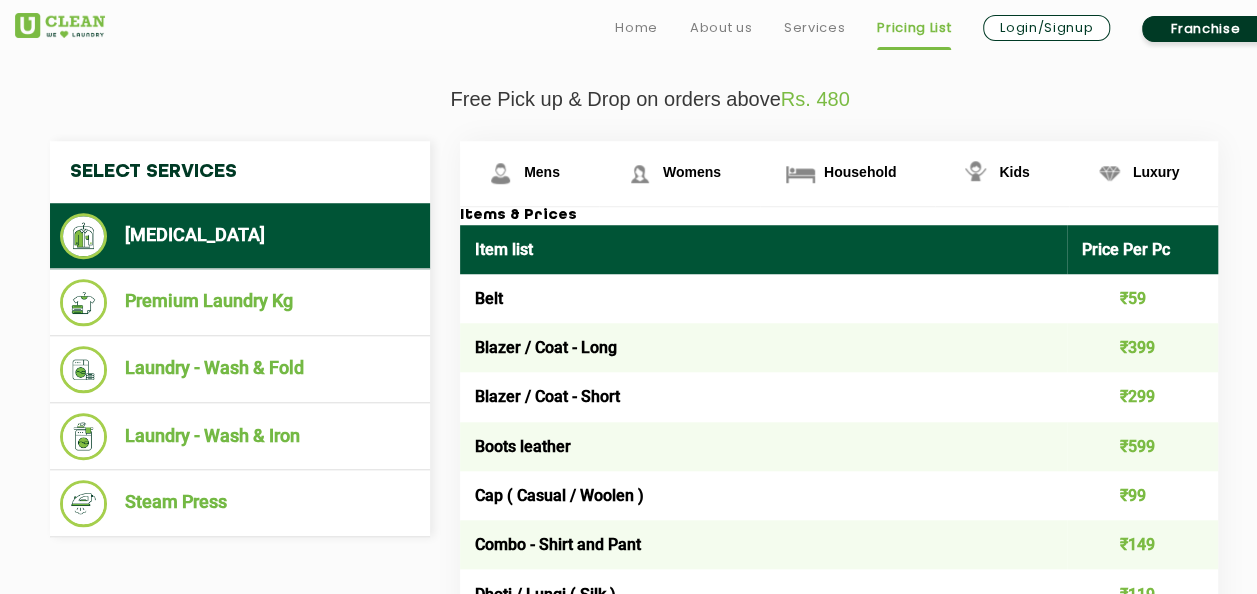 click on "Blazer / Coat - Long" at bounding box center (763, 347) 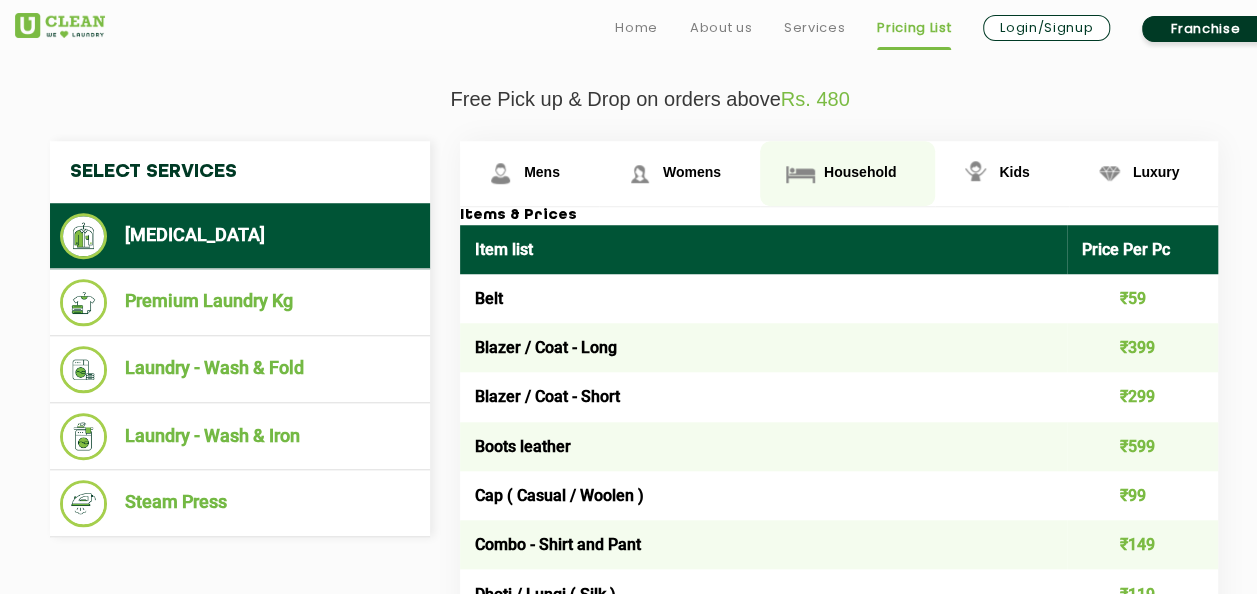 click on "Household" at bounding box center [542, 172] 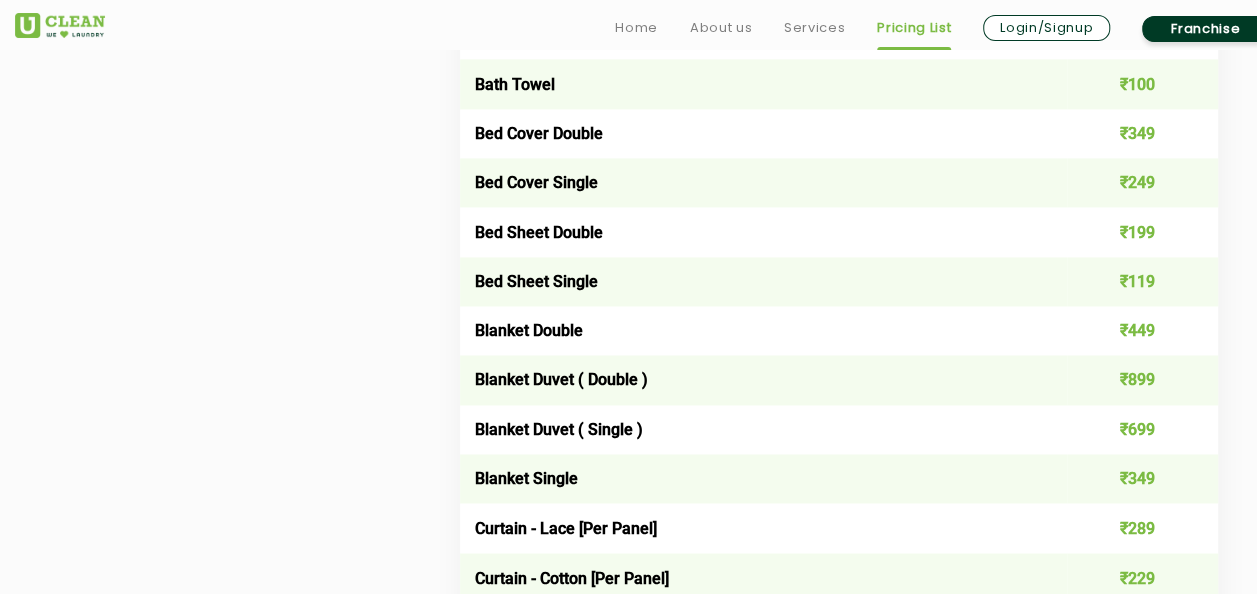 scroll, scrollTop: 1398, scrollLeft: 0, axis: vertical 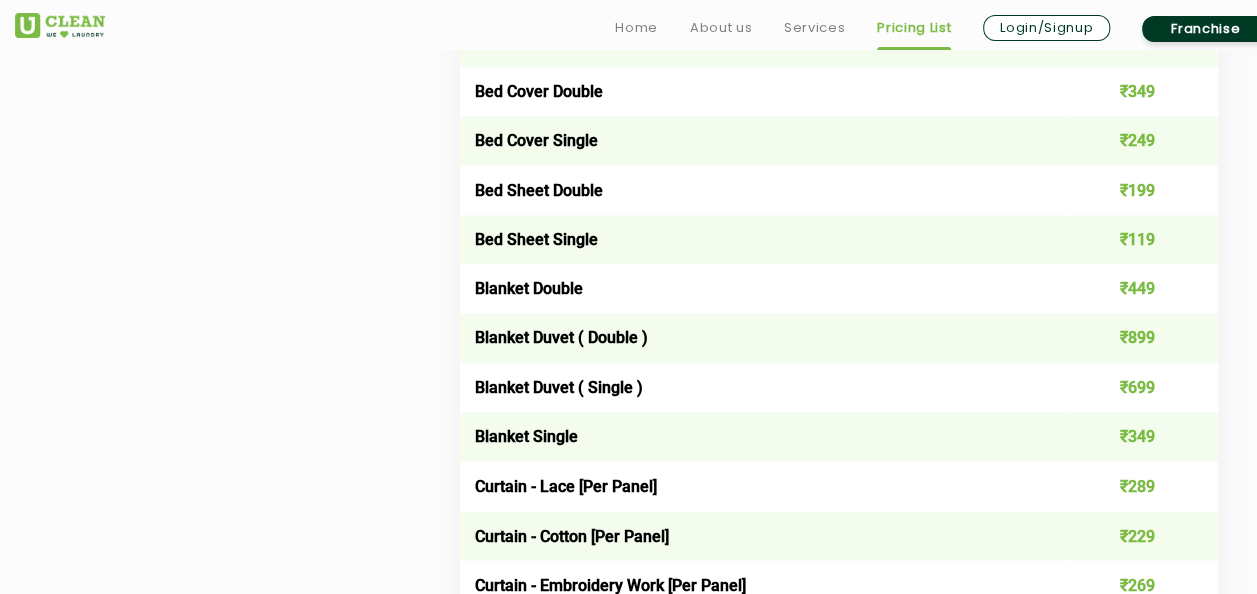 click on "Blanket Duvet (  Single  )" at bounding box center (763, 387) 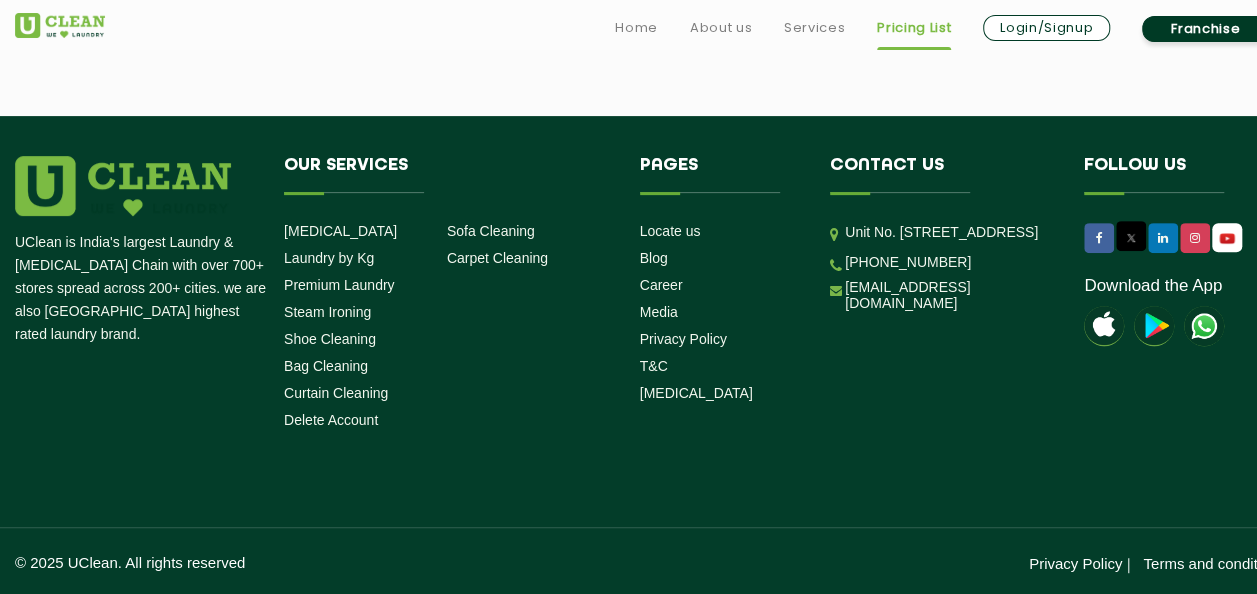 scroll, scrollTop: 4042, scrollLeft: 0, axis: vertical 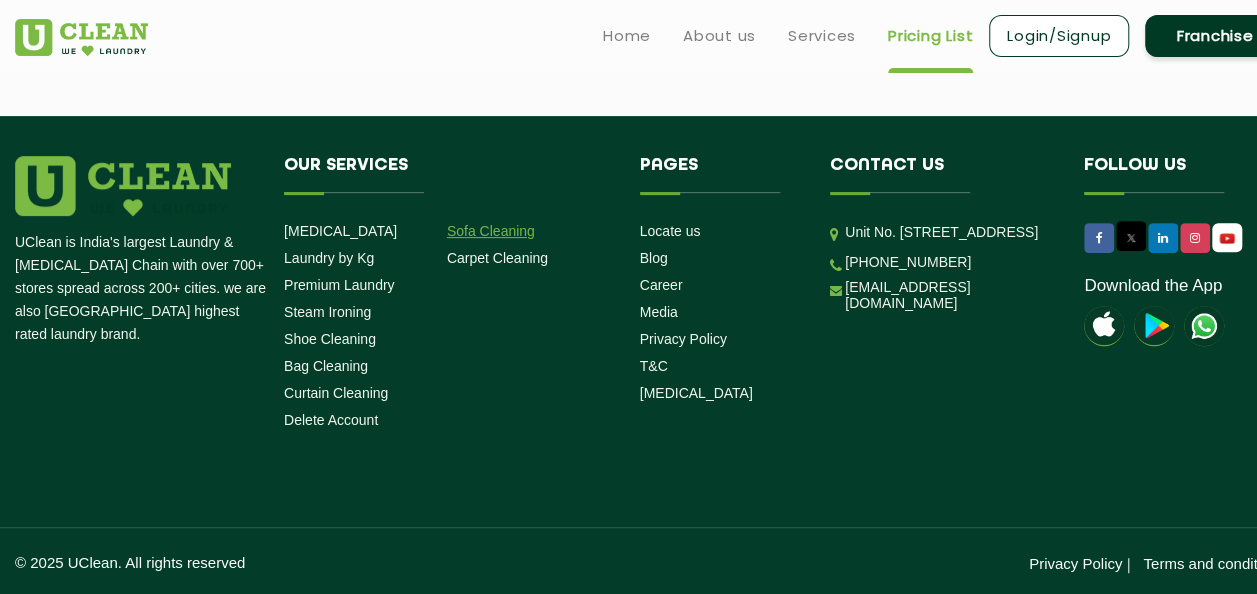 click on "Sofa Cleaning" at bounding box center (491, 231) 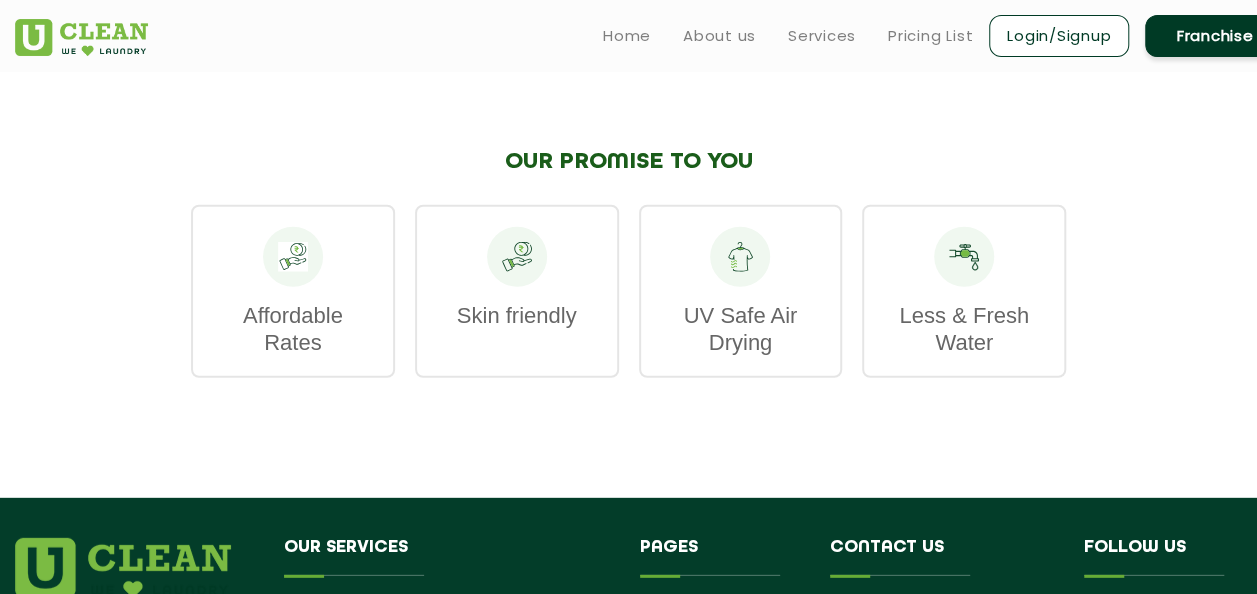 scroll, scrollTop: 2300, scrollLeft: 0, axis: vertical 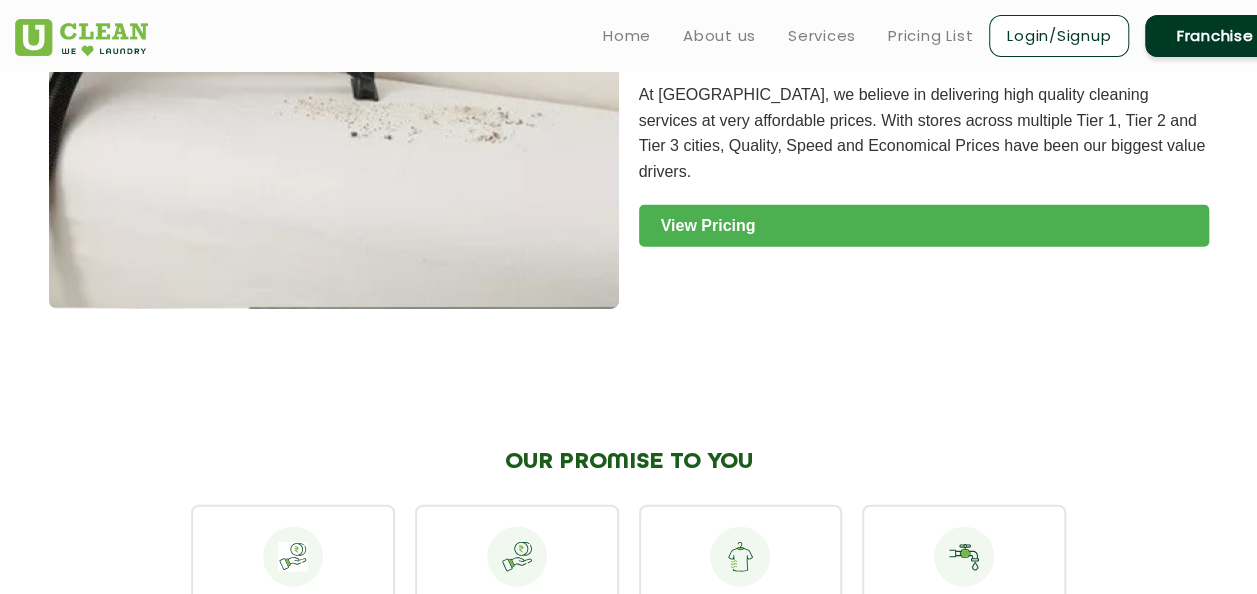click on "View Pricing" 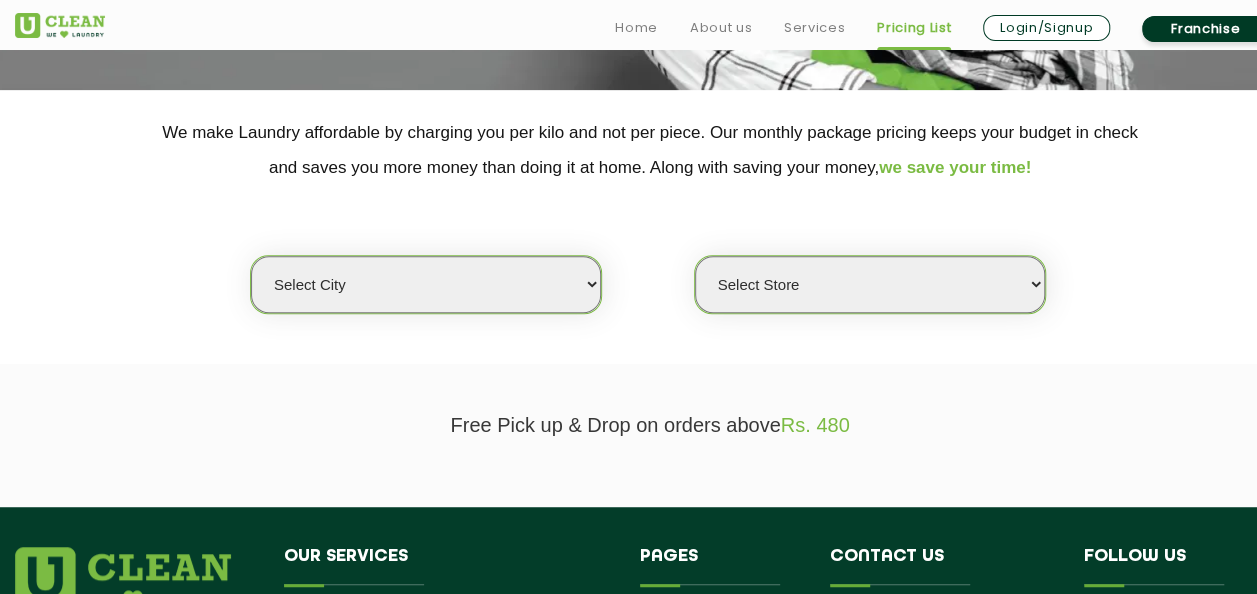 scroll, scrollTop: 400, scrollLeft: 0, axis: vertical 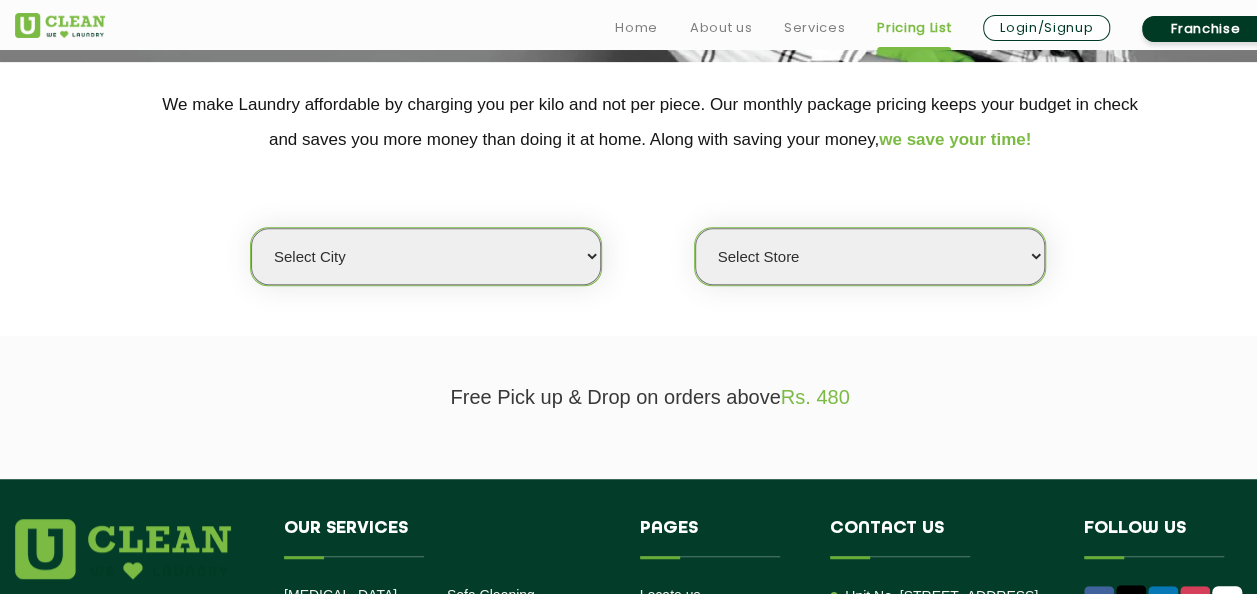 click on "Select city Aalo Agartala Agra Ahmedabad Akola Aligarh Alwar - UClean Select Amravati Aurangabad Ayodhya Bahadurgarh Bahraich Baleswar Baramulla Bareilly Barmer Barpeta Bathinda Belgaum Bengaluru Berhampur Bettiah Bhagalpur Bhilwara Bhiwadi Bhopal Bhubaneshwar Bidar Bikaner Bilaspur Bokaro Bongaigaon Chandigarh Chennai Chitrakoot Cochin Coimbatore Cooch Behar Coonoor Daman Danapur Darrang Daudnagar Dehradun Delhi Deoghar Dhanbad Dharwad Dhule Dibrugarh Digboi Dimapur Dindigul Duliajan Ellenabad Erode Faridabad Gandhidham Gandhinagar Garia Ghaziabad Goa Gohana Gonda Gorakhpur Gurugram Guwahati Gwalior Haldwani Hamirpur Hanumangarh Haridwar Hingoli Hojai Howrah Hubli Hyderabad Imphal Indore Itanagar Jagdalpur Jagraon Jaipur Jaipur - Select Jammu Jamshedpur Jehanabad Jhansi Jodhpur Jorhat Kaithal Kakinada Kanpur Kargil Karimganj Kathmandu Kharupetia Khopoli Kochi Kohima Kokapet Kokrajhar Kolhapur Kolkata Kota Kotdwar Krishnanagar Kundli Kurnool Latur Leh Longding Lower Subansiri Lucknow Ludhiana Madurai Manali" at bounding box center [426, 256] 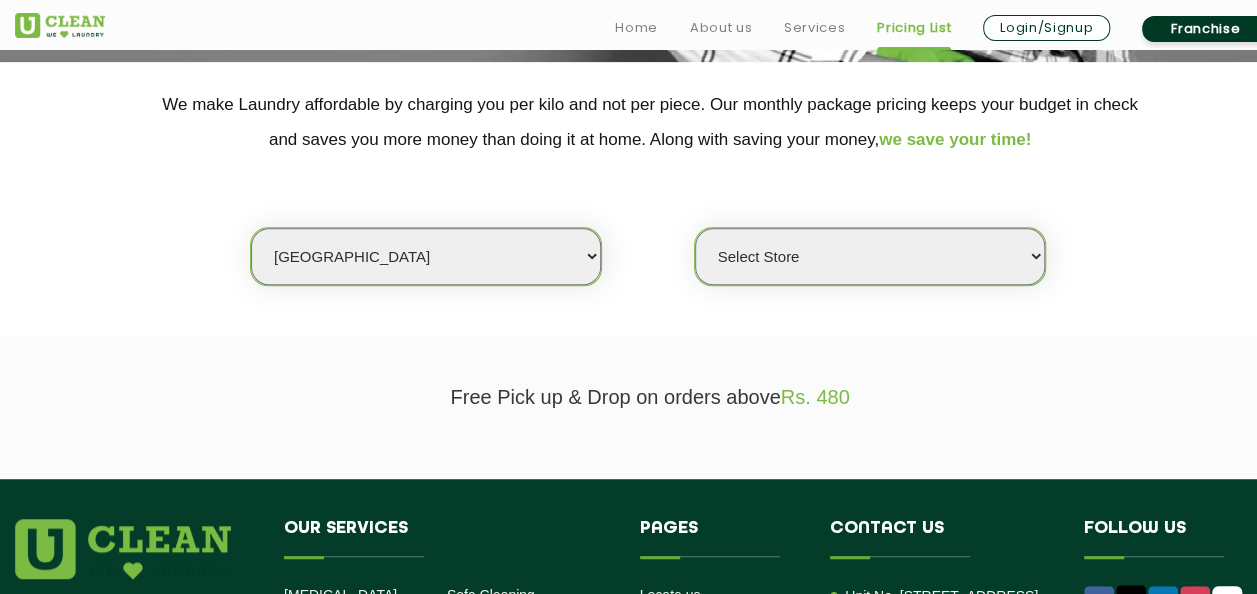 click on "Select city Aalo Agartala Agra Ahmedabad Akola Aligarh Alwar - UClean Select Amravati Aurangabad Ayodhya Bahadurgarh Bahraich Baleswar Baramulla Bareilly Barmer Barpeta Bathinda Belgaum Bengaluru Berhampur Bettiah Bhagalpur Bhilwara Bhiwadi Bhopal Bhubaneshwar Bidar Bikaner Bilaspur Bokaro Bongaigaon Chandigarh Chennai Chitrakoot Cochin Coimbatore Cooch Behar Coonoor Daman Danapur Darrang Daudnagar Dehradun Delhi Deoghar Dhanbad Dharwad Dhule Dibrugarh Digboi Dimapur Dindigul Duliajan Ellenabad Erode Faridabad Gandhidham Gandhinagar Garia Ghaziabad Goa Gohana Gonda Gorakhpur Gurugram Guwahati Gwalior Haldwani Hamirpur Hanumangarh Haridwar Hingoli Hojai Howrah Hubli Hyderabad Imphal Indore Itanagar Jagdalpur Jagraon Jaipur Jaipur - Select Jammu Jamshedpur Jehanabad Jhansi Jodhpur Jorhat Kaithal Kakinada Kanpur Kargil Karimganj Kathmandu Kharupetia Khopoli Kochi Kohima Kokapet Kokrajhar Kolhapur Kolkata Kota Kotdwar Krishnanagar Kundli Kurnool Latur Leh Longding Lower Subansiri Lucknow Ludhiana Madurai Manali" at bounding box center [426, 256] 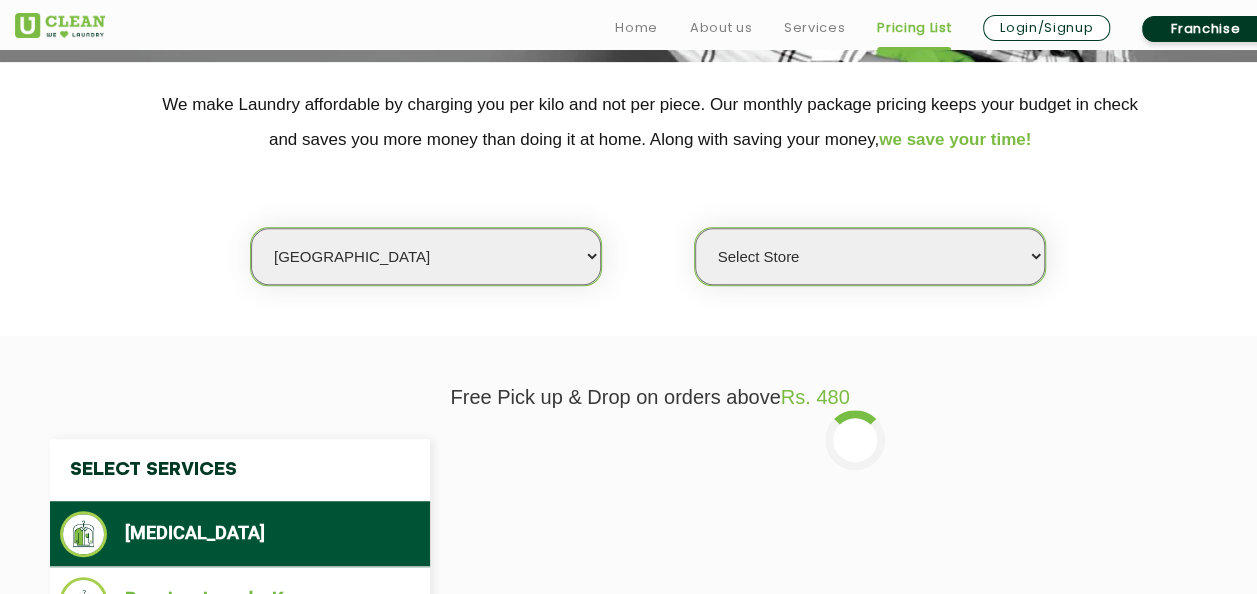 click on "Select Store UClean Powai UClean Deonar UClean LBS Marg UClean Chembur UClean Worli UClean Kandivali East UClean Mira Road UClean Vile Parle & Juhu UClean Andheri West UClean Thane West" 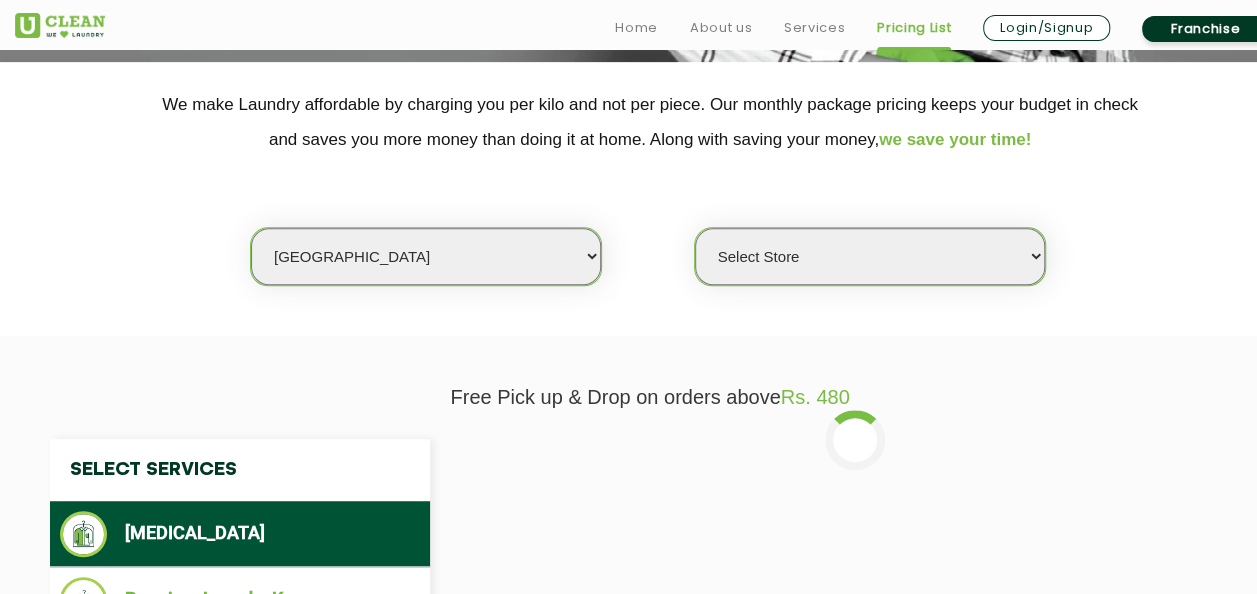 click on "Select Store UClean Powai UClean Deonar UClean LBS Marg UClean Chembur UClean Worli UClean Kandivali East UClean Mira Road UClean Vile Parle & Juhu UClean Andheri West UClean Thane West" at bounding box center (870, 256) 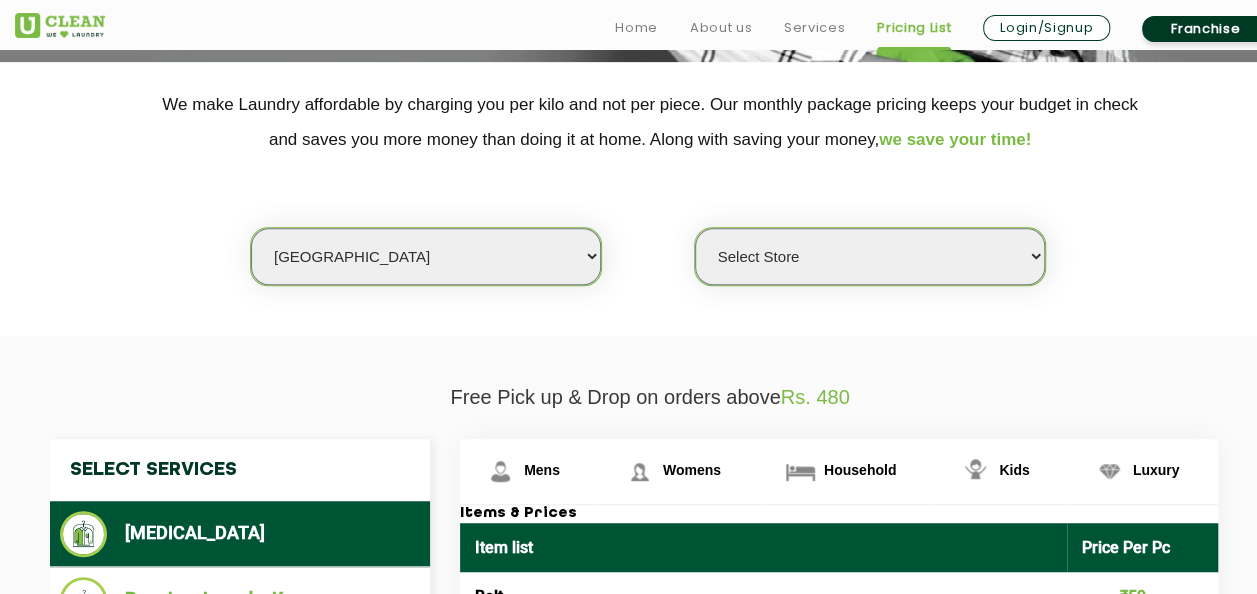 select on "390" 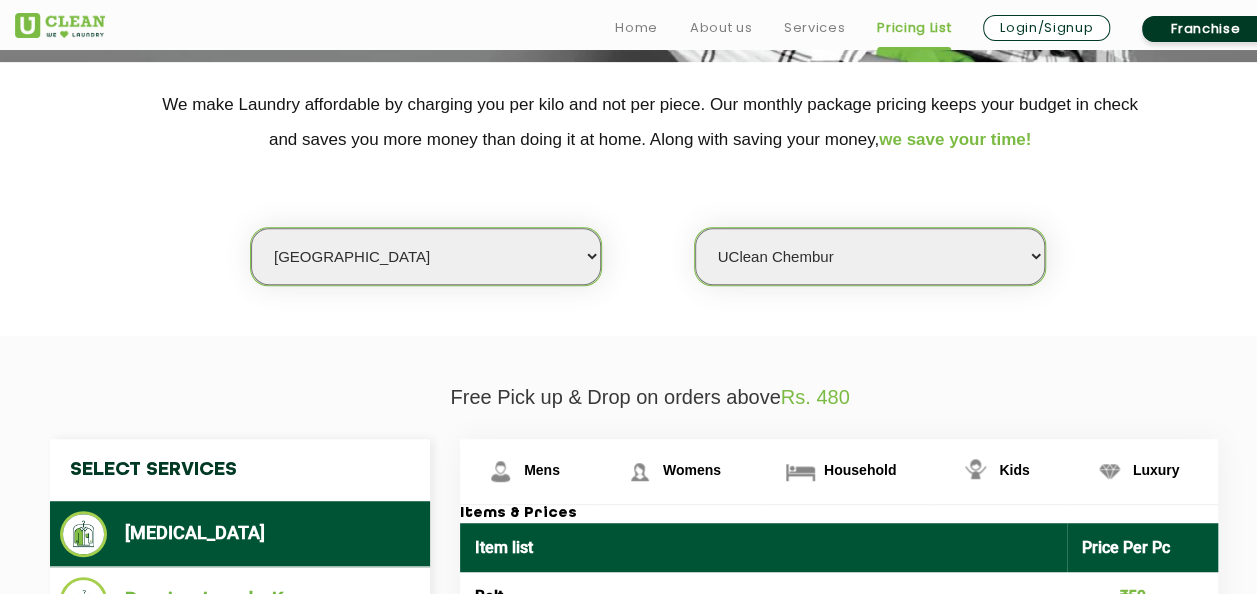 click on "Select Store UClean Powai UClean Deonar UClean LBS Marg UClean Chembur UClean Worli UClean Kandivali East UClean Mira Road UClean Vile Parle & Juhu UClean Andheri West UClean Thane West" at bounding box center [870, 256] 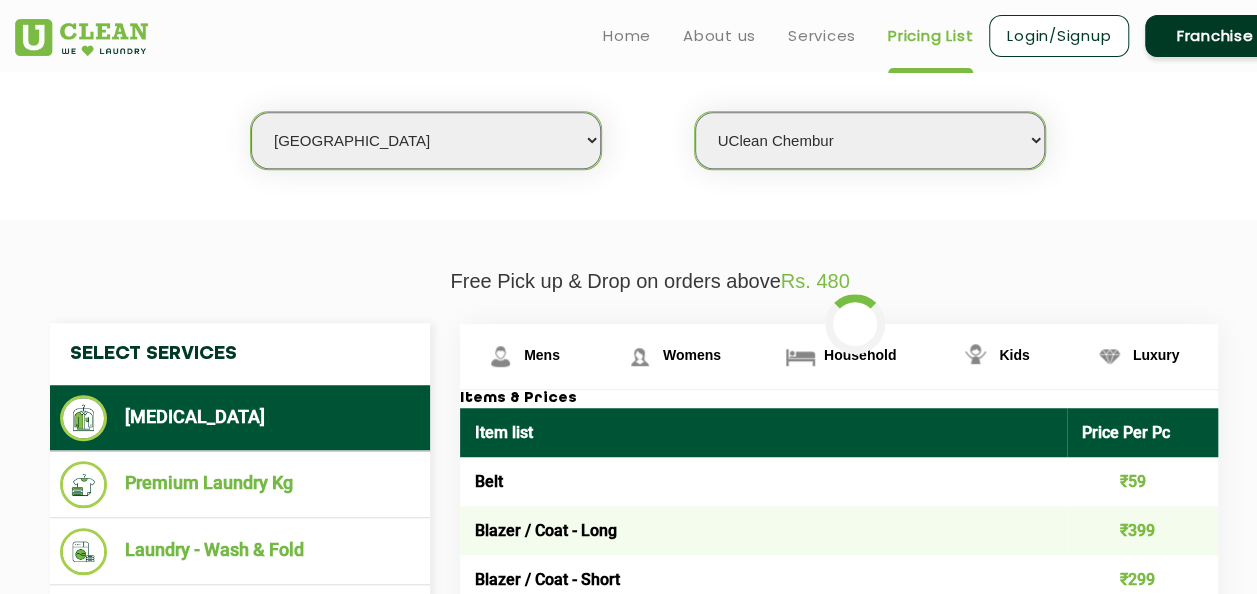scroll, scrollTop: 600, scrollLeft: 0, axis: vertical 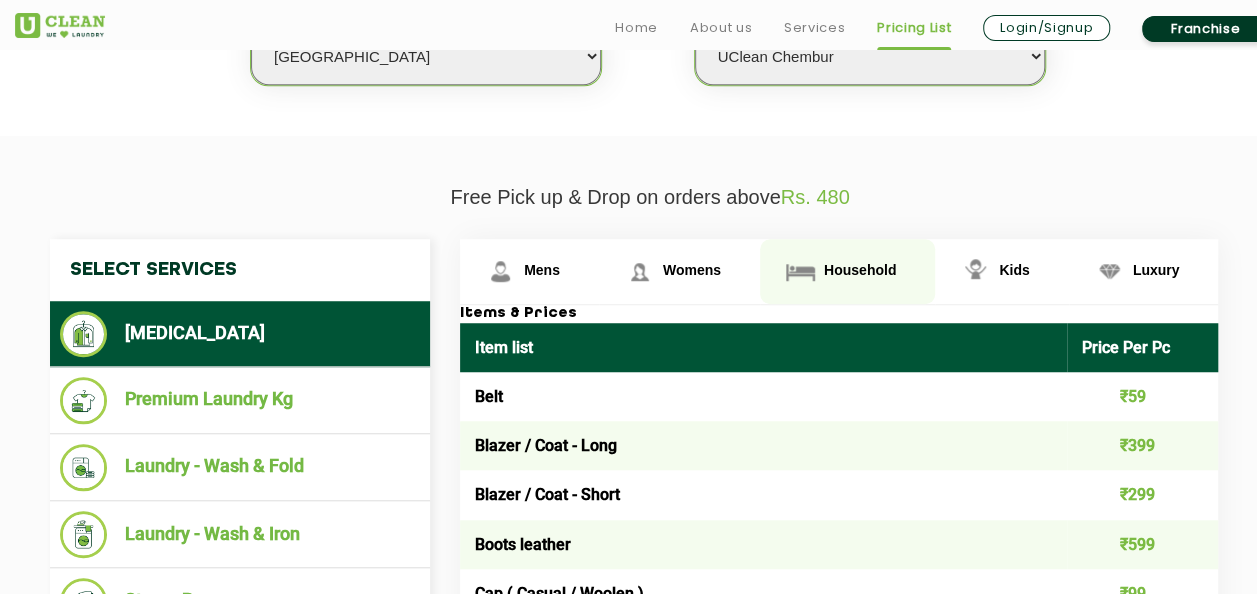 click at bounding box center [500, 271] 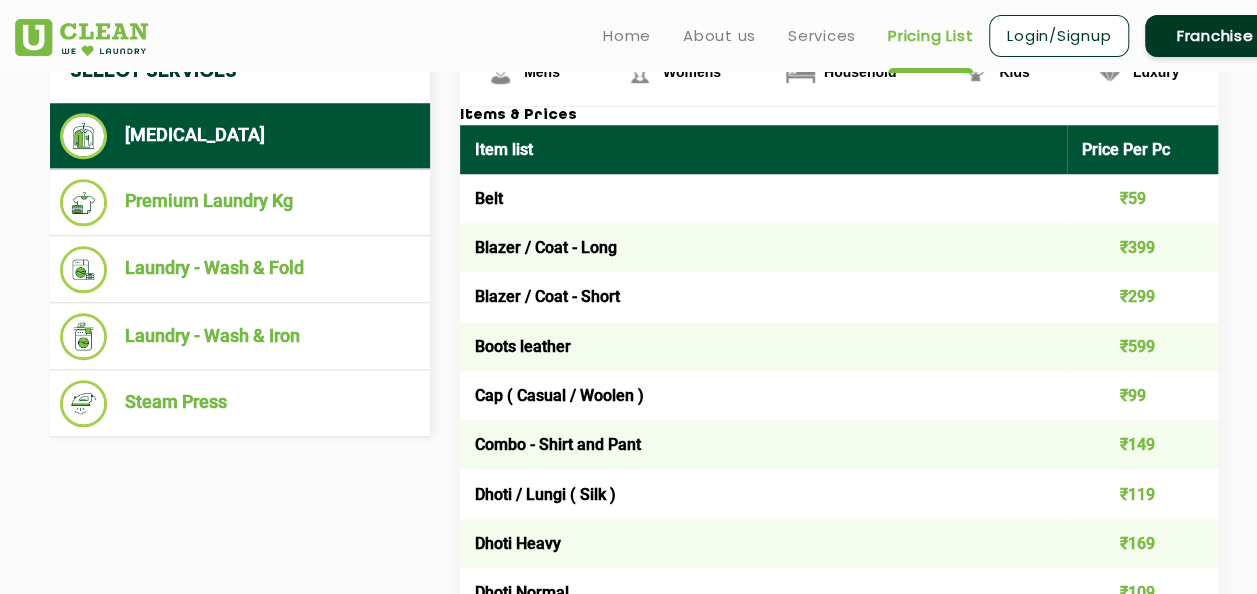 scroll, scrollTop: 698, scrollLeft: 0, axis: vertical 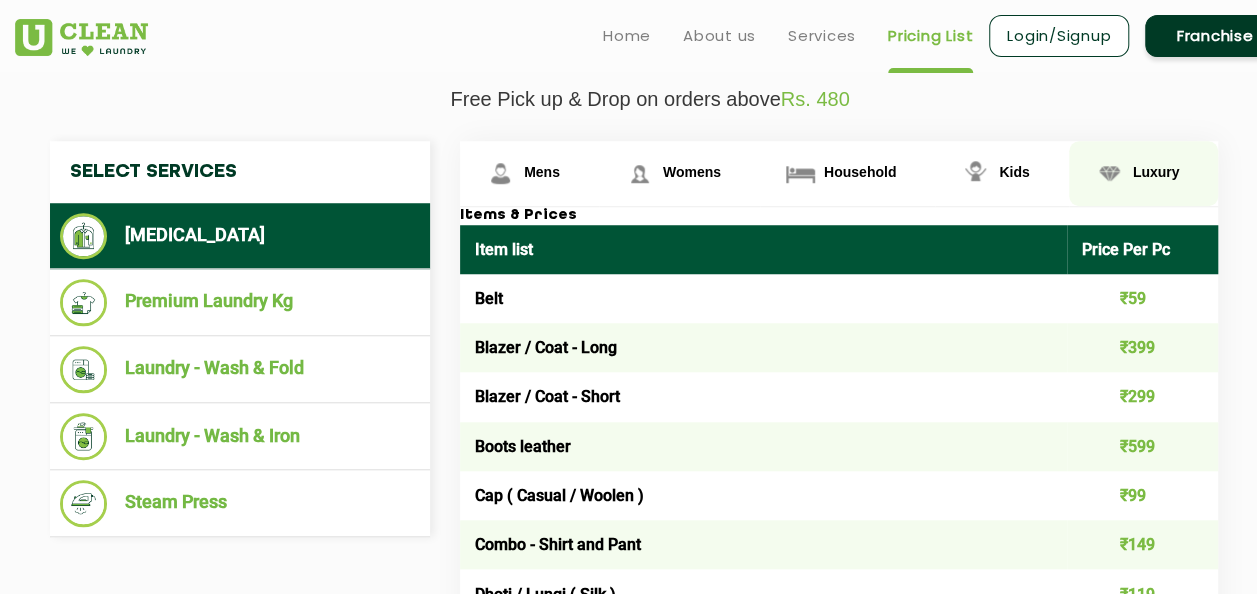 click on "Luxury" at bounding box center [529, 173] 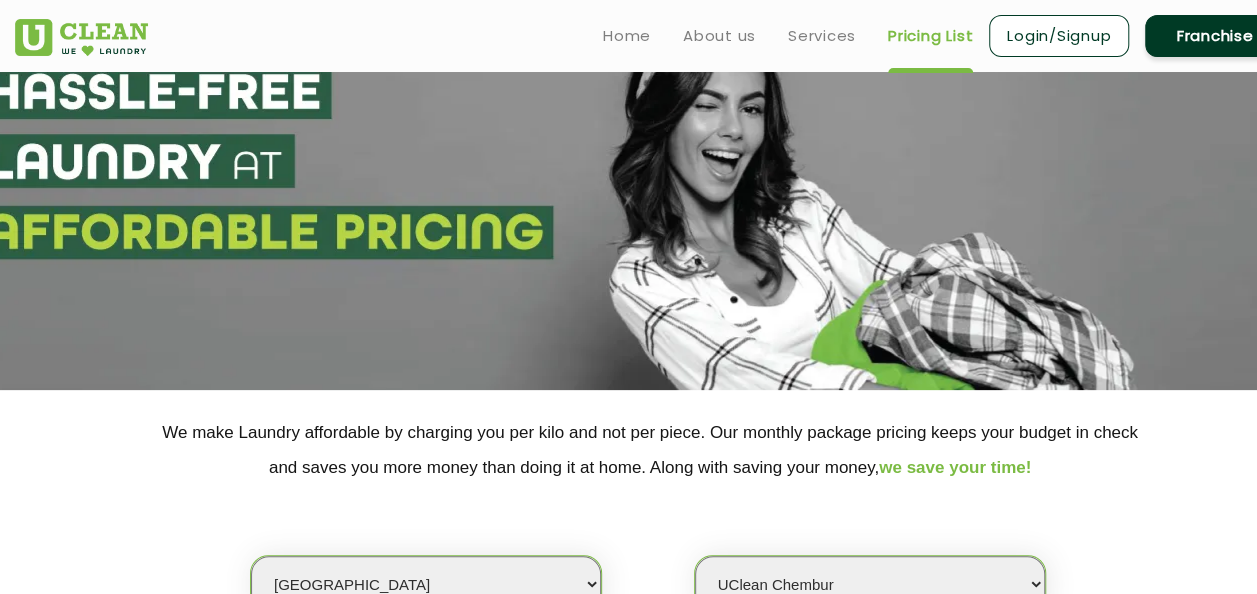 scroll, scrollTop: 0, scrollLeft: 0, axis: both 